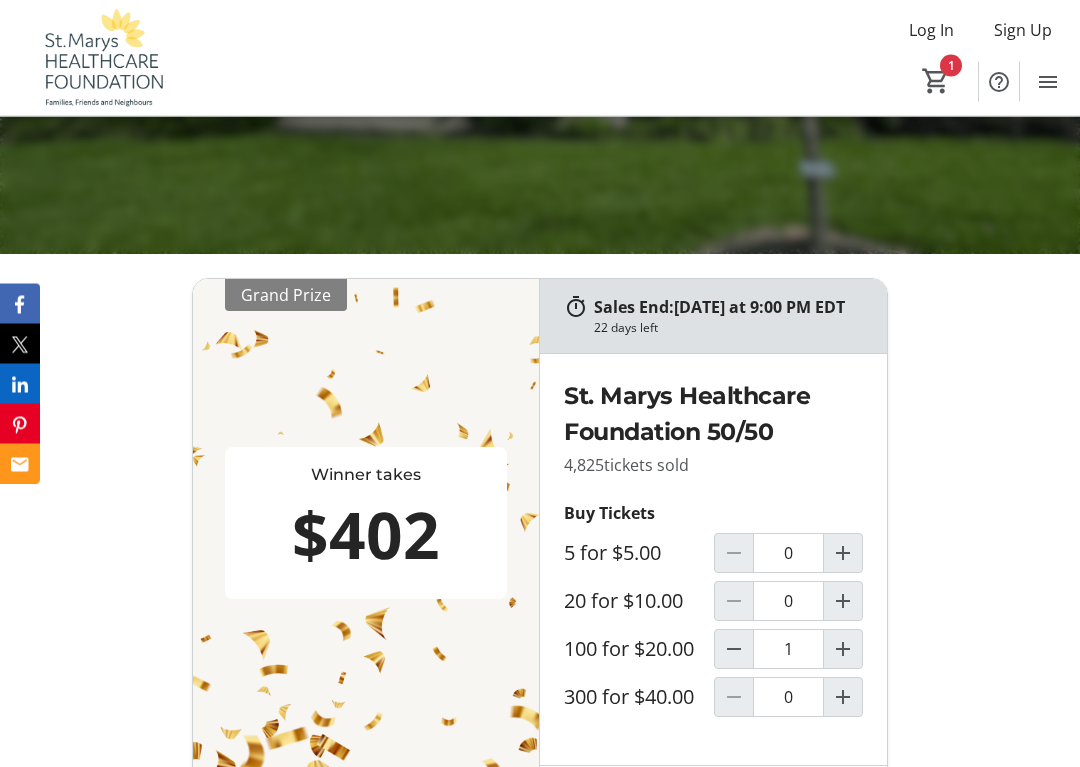 scroll, scrollTop: 616, scrollLeft: 0, axis: vertical 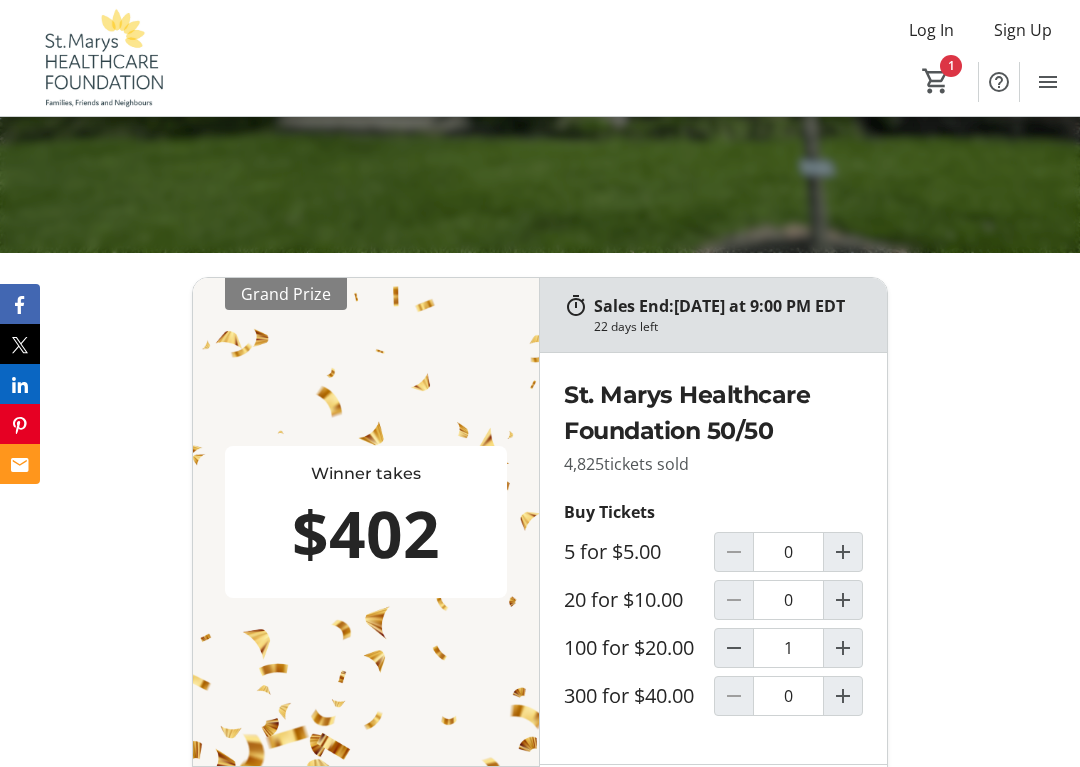 click on "Sales End:  08/27/2025 at 9:00 PM EDT  22 days left  Winner takes   $402   Grand Prize  Previous 50% of Total Jackpot Winner drawn: 08/28/2025 at 9:30 AM EDT Early Bird 3  Winner drawn:  08/21/2025 at 9:30 AM EDT Early Bird 2  Winner drawn:  08/14/2025 at 9:30 AM EDT Early Bird 1  Winner drawn:  08/07/2025 at 9:30 AM EDT Next St. Marys Healthcare Foundation 50/50  4,825   tickets sold  Buy Tickets  5 for $5.00  0  20 for $10.00  0  100 for $20.00  1  300 for $40.00  0 Total Tickets: 1  $20.00   Buy Tickets" at bounding box center [540, 586] 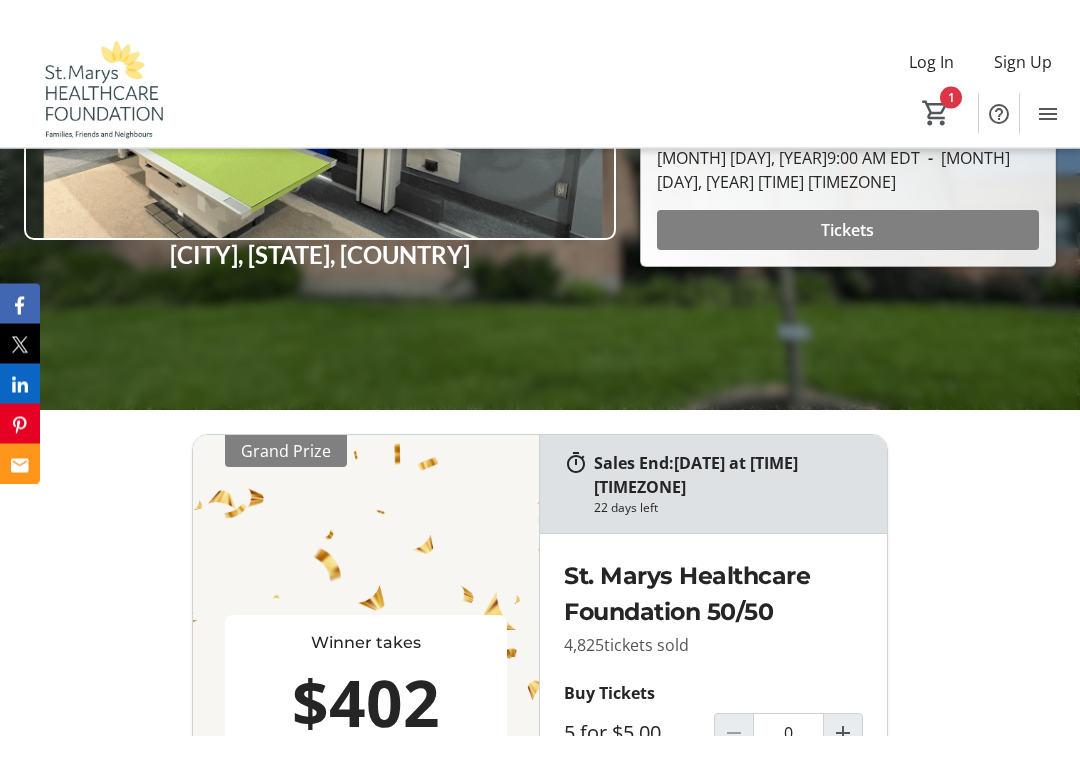 scroll, scrollTop: 430, scrollLeft: 0, axis: vertical 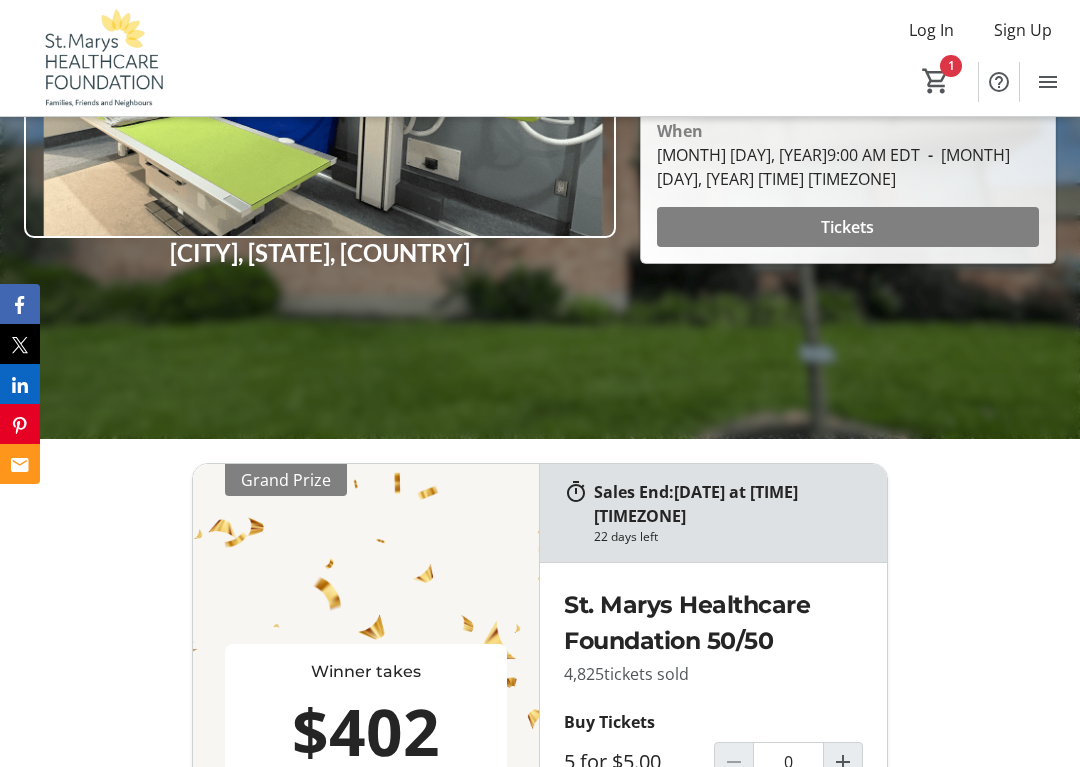 click on "Tickets" at bounding box center (847, 227) 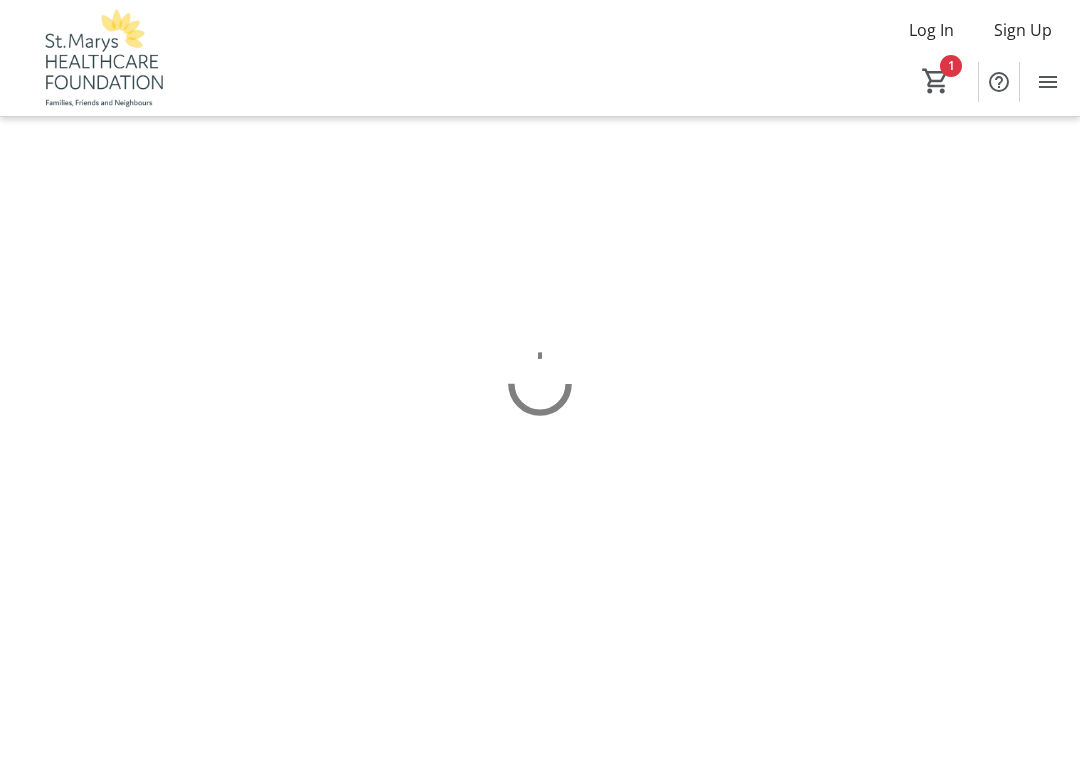 scroll, scrollTop: 0, scrollLeft: 0, axis: both 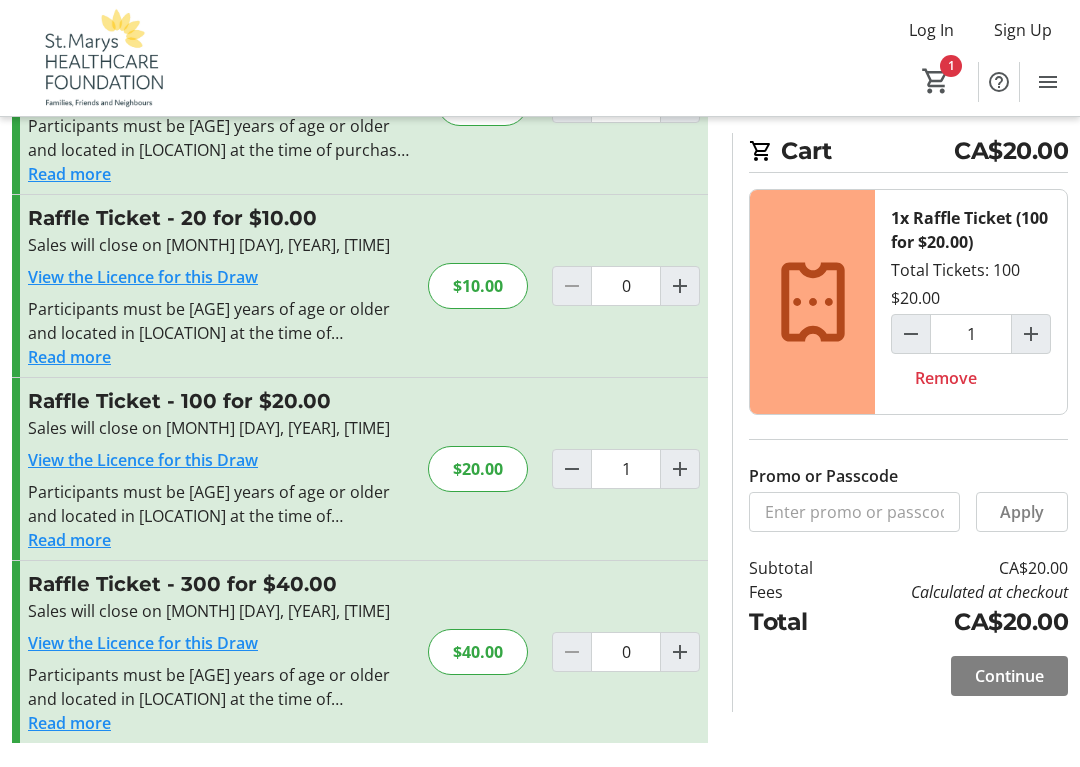 click on "Continue" 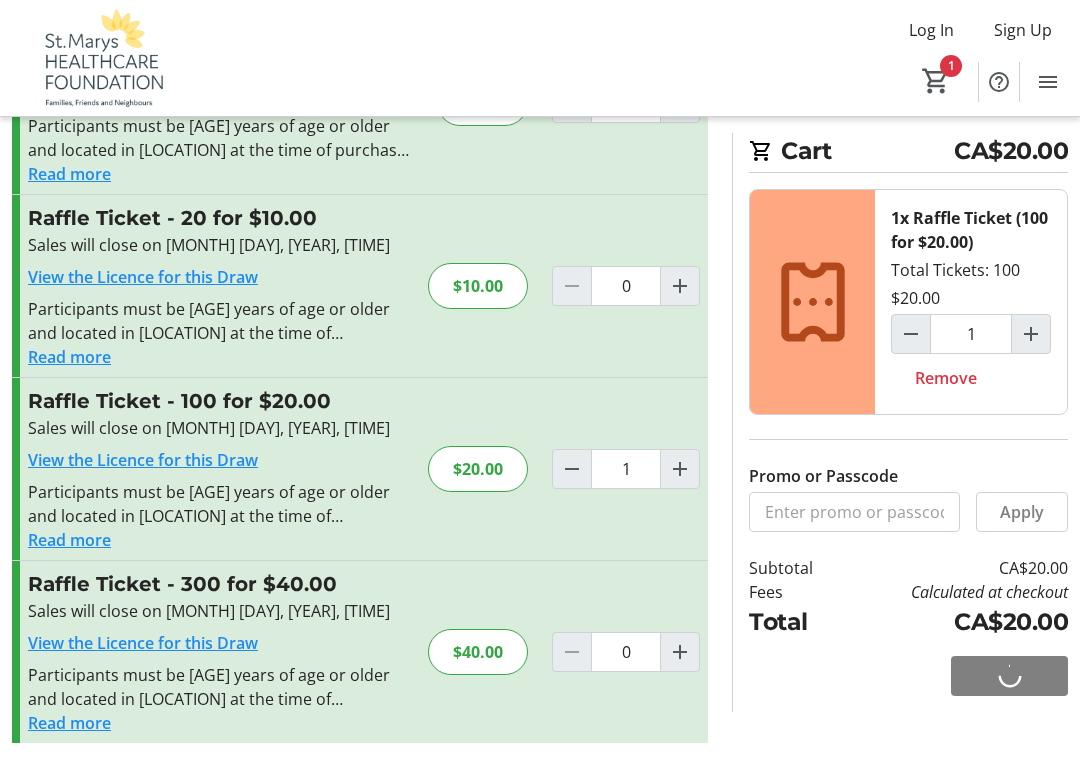 scroll, scrollTop: 0, scrollLeft: 0, axis: both 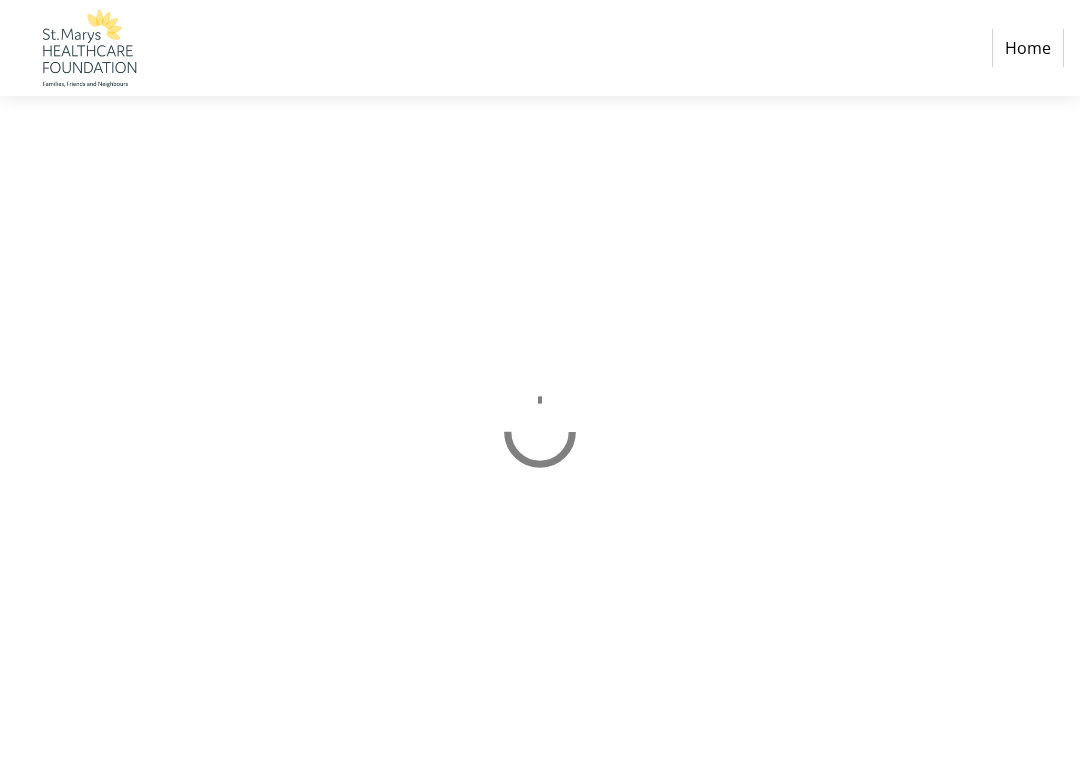 select on "CA" 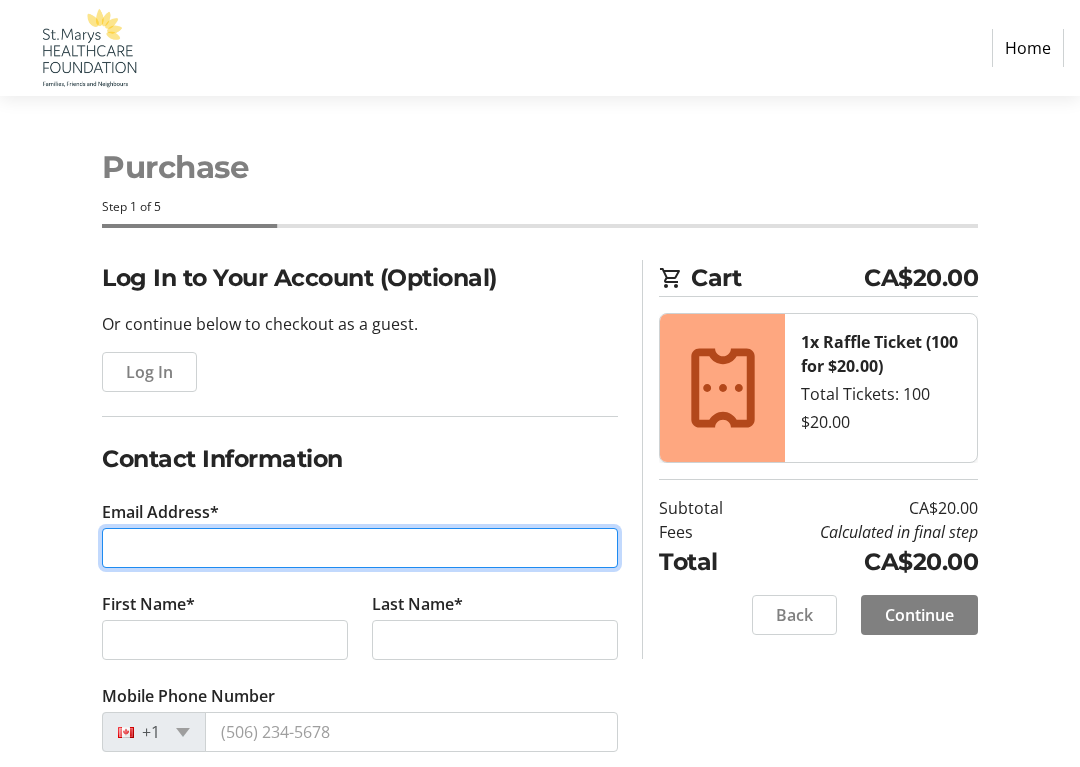 click on "Email Address*" at bounding box center [360, 548] 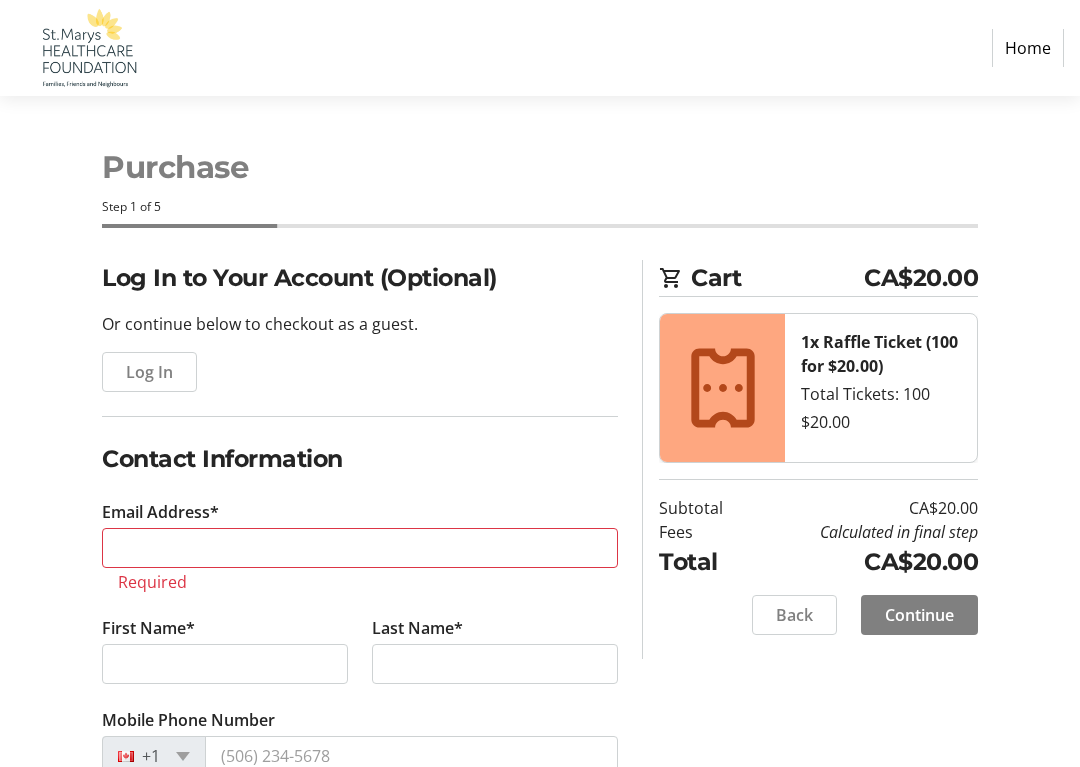 type on "([PHONE])" 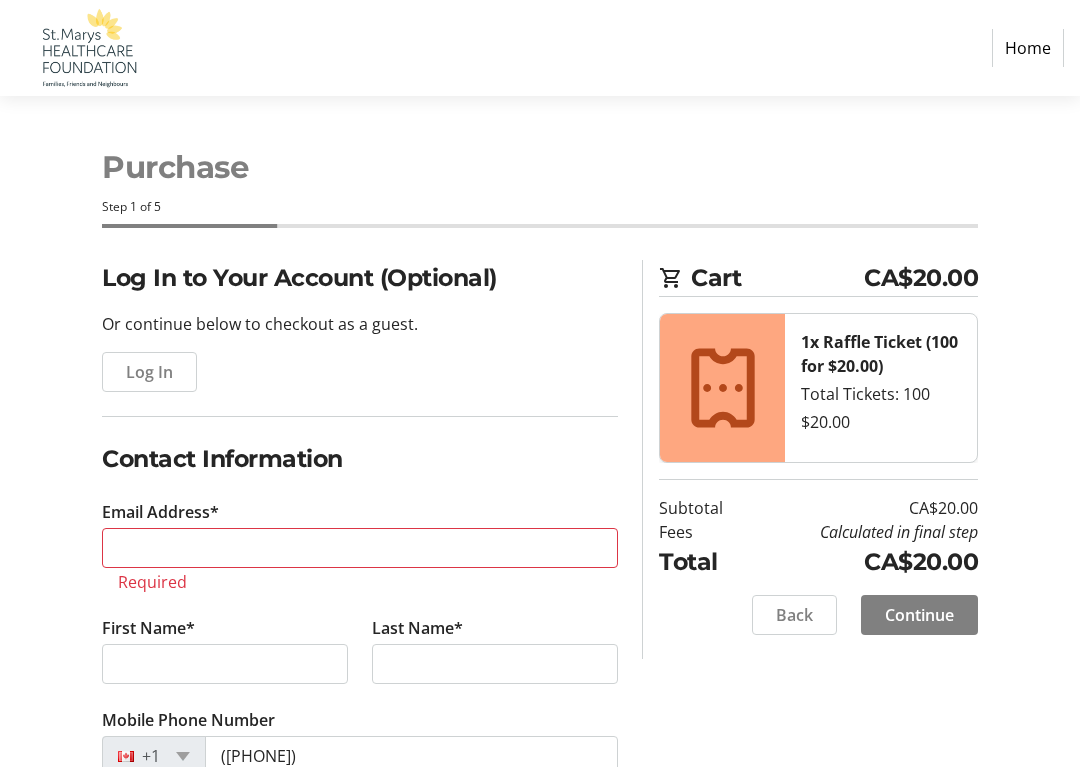 select on "ON" 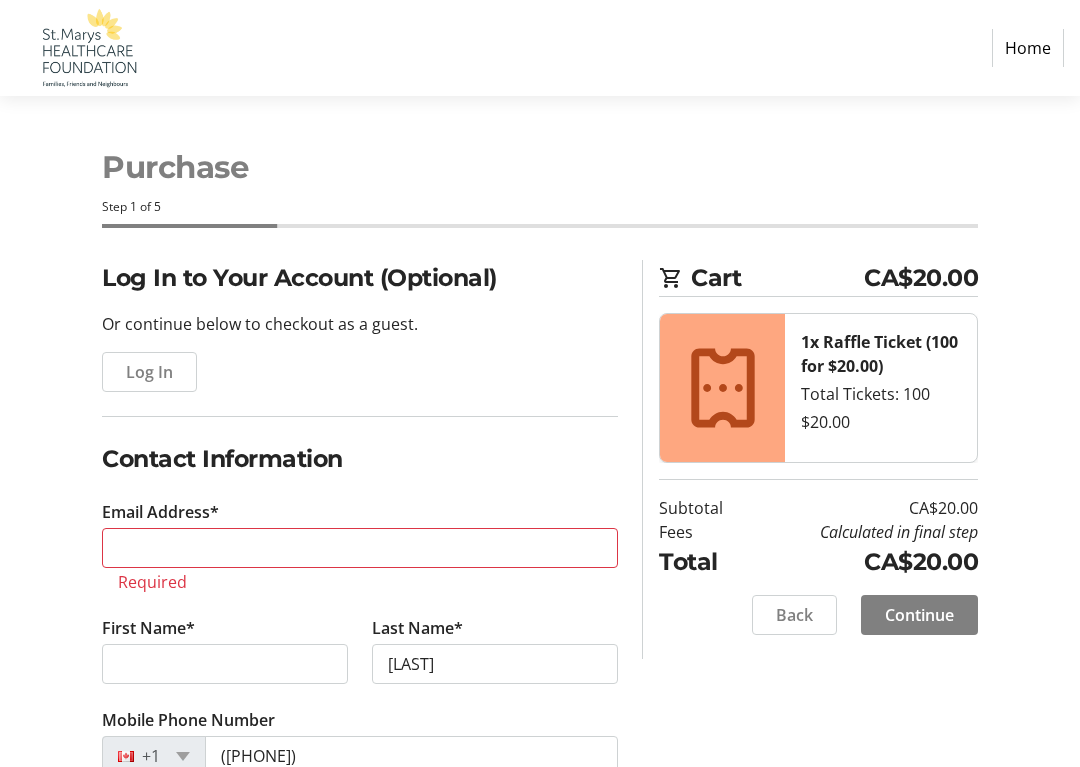 type on "[NUMBER] [STREET]" 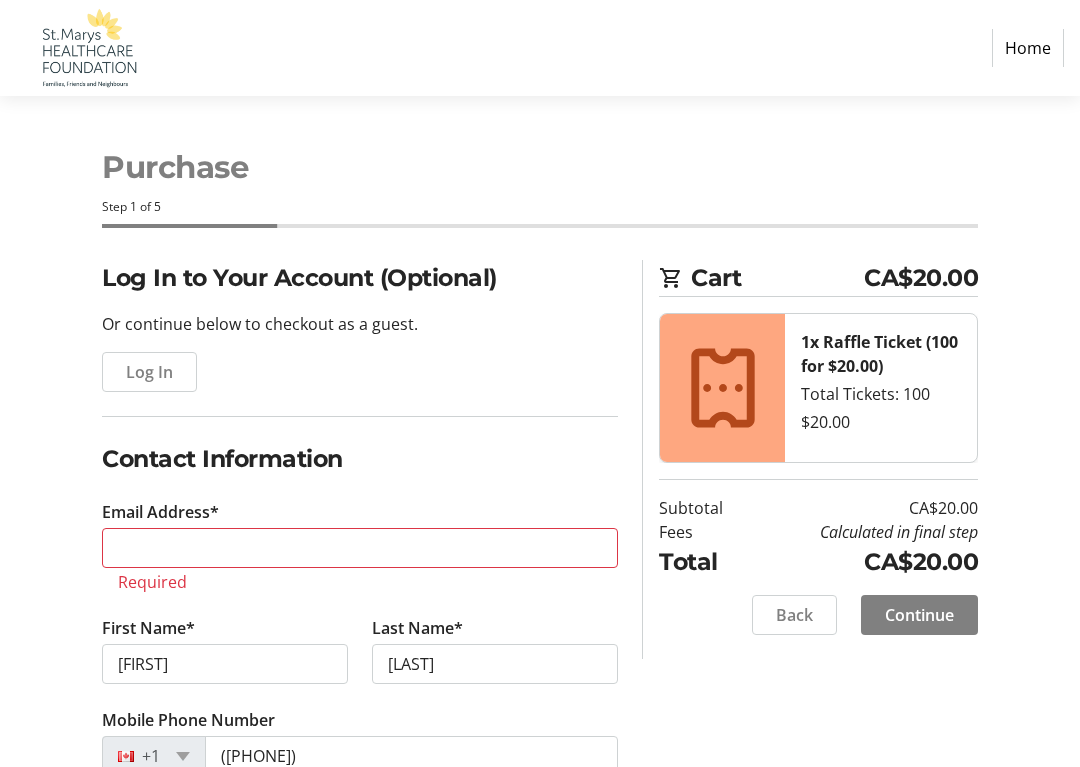 type on "[EMAIL]" 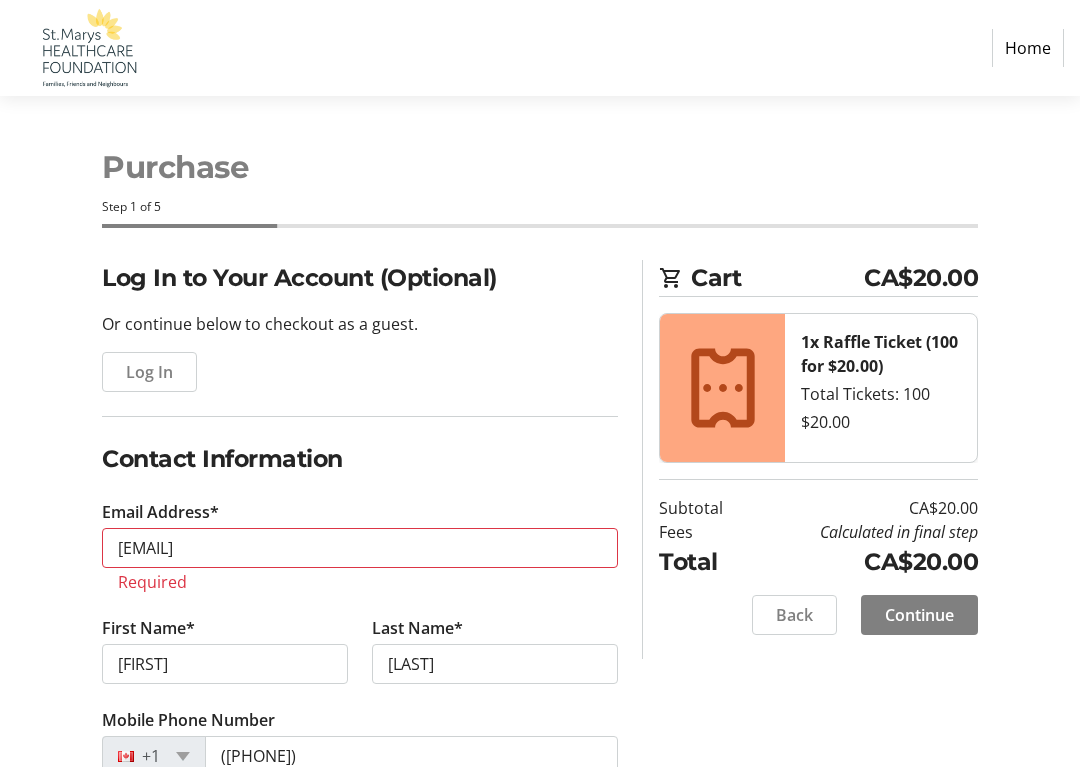 type on "[CITY]" 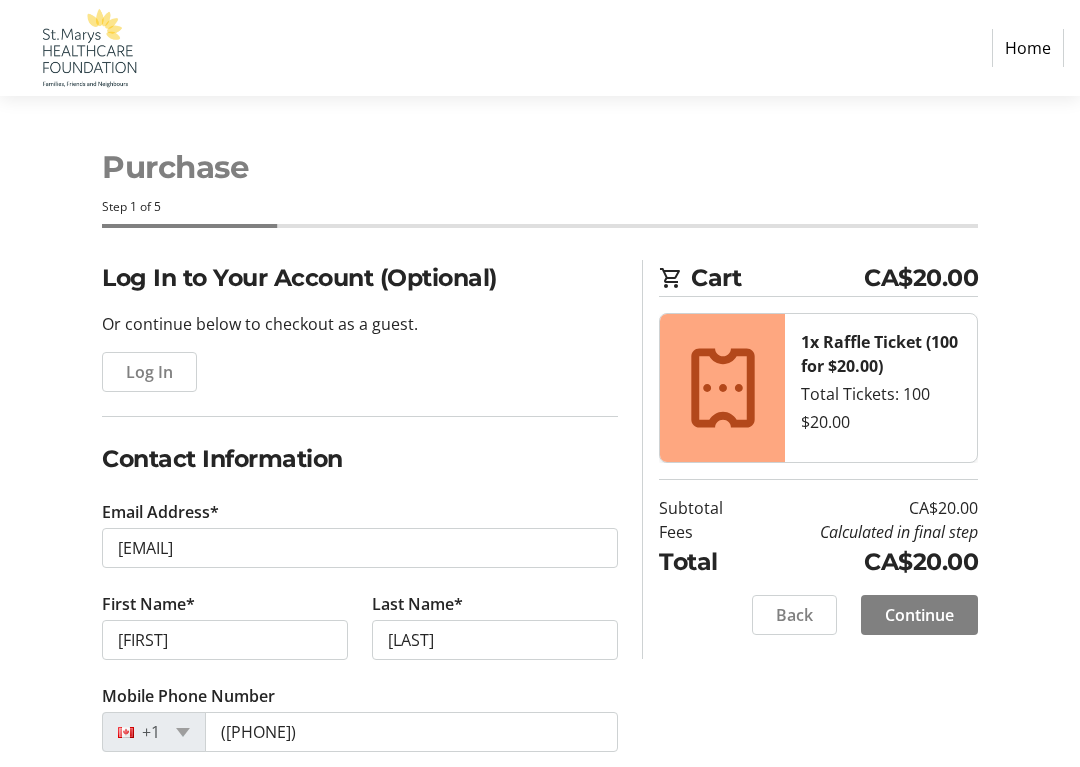 click on "Log In" 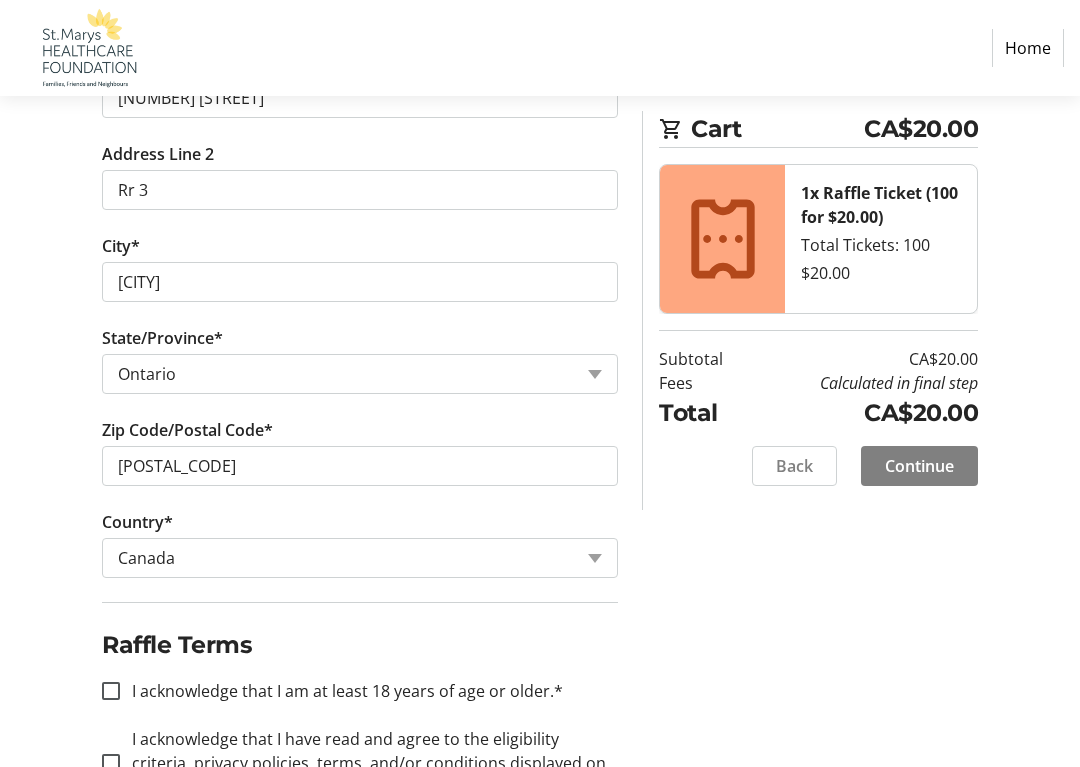 scroll, scrollTop: 906, scrollLeft: 0, axis: vertical 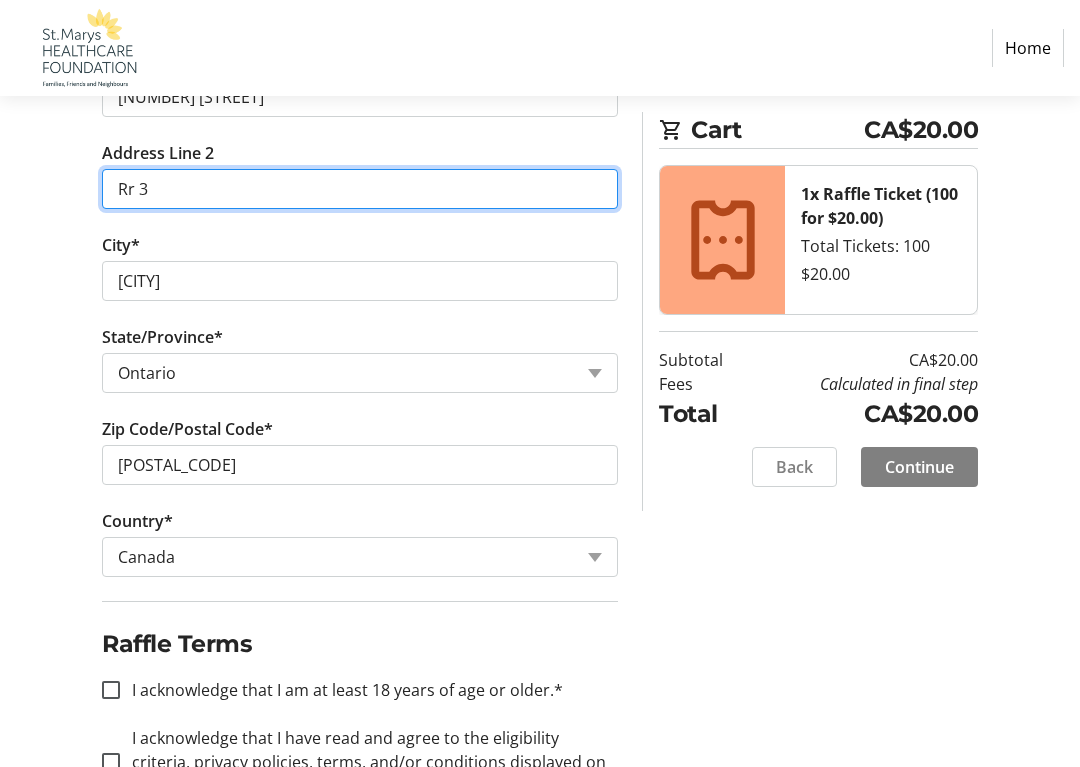 click on "Rr 3" at bounding box center (360, 189) 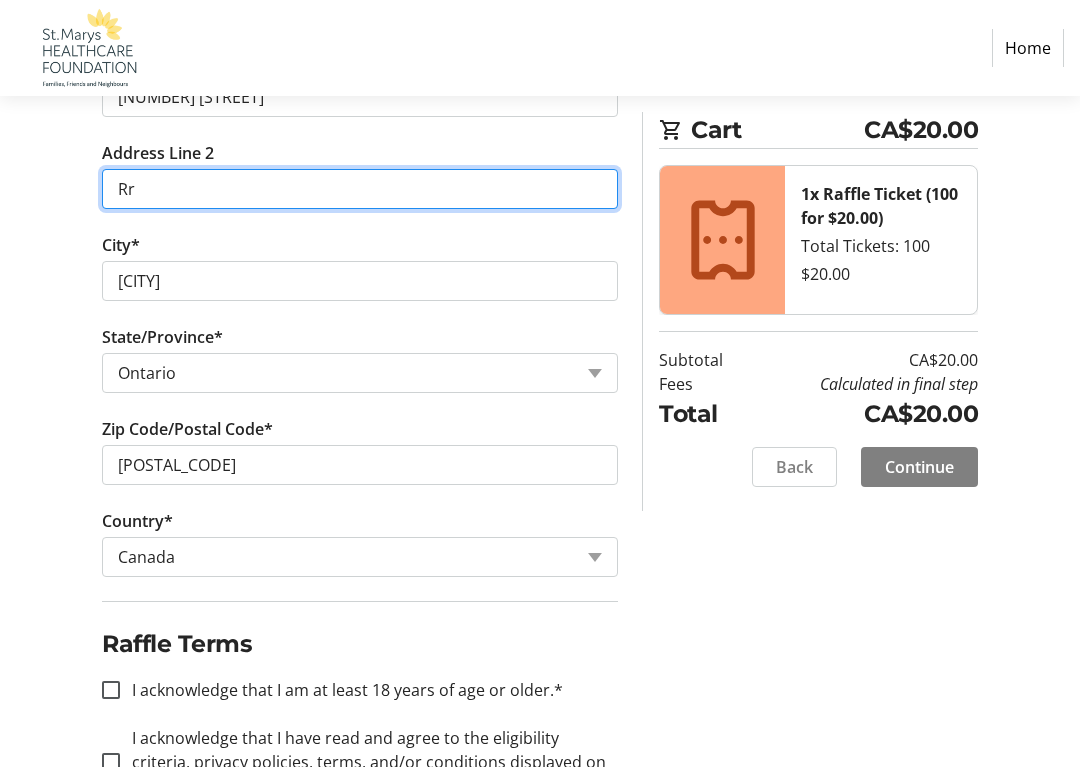 type on "R" 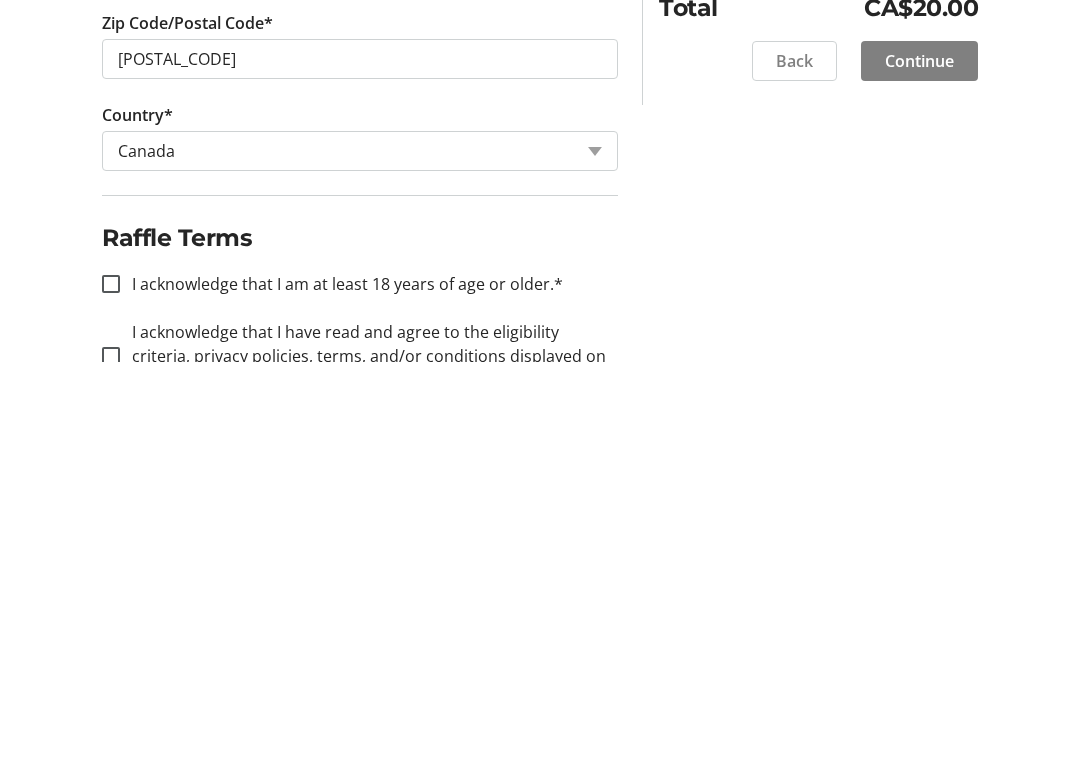 scroll, scrollTop: 983, scrollLeft: 0, axis: vertical 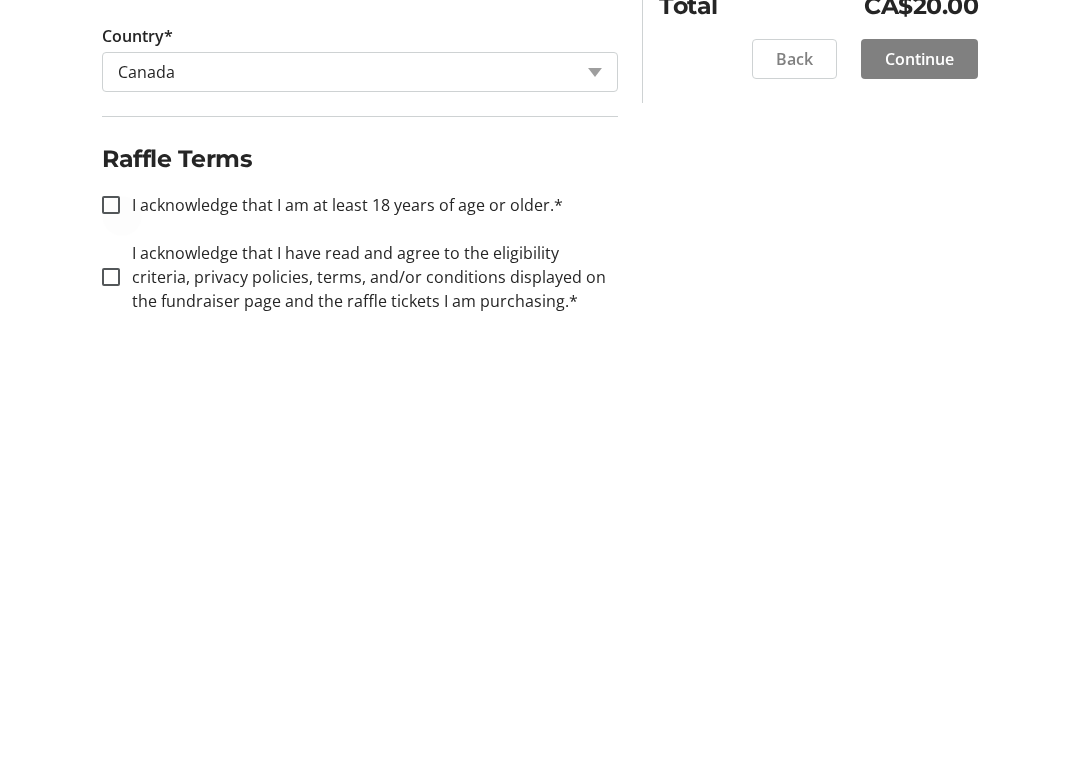 type 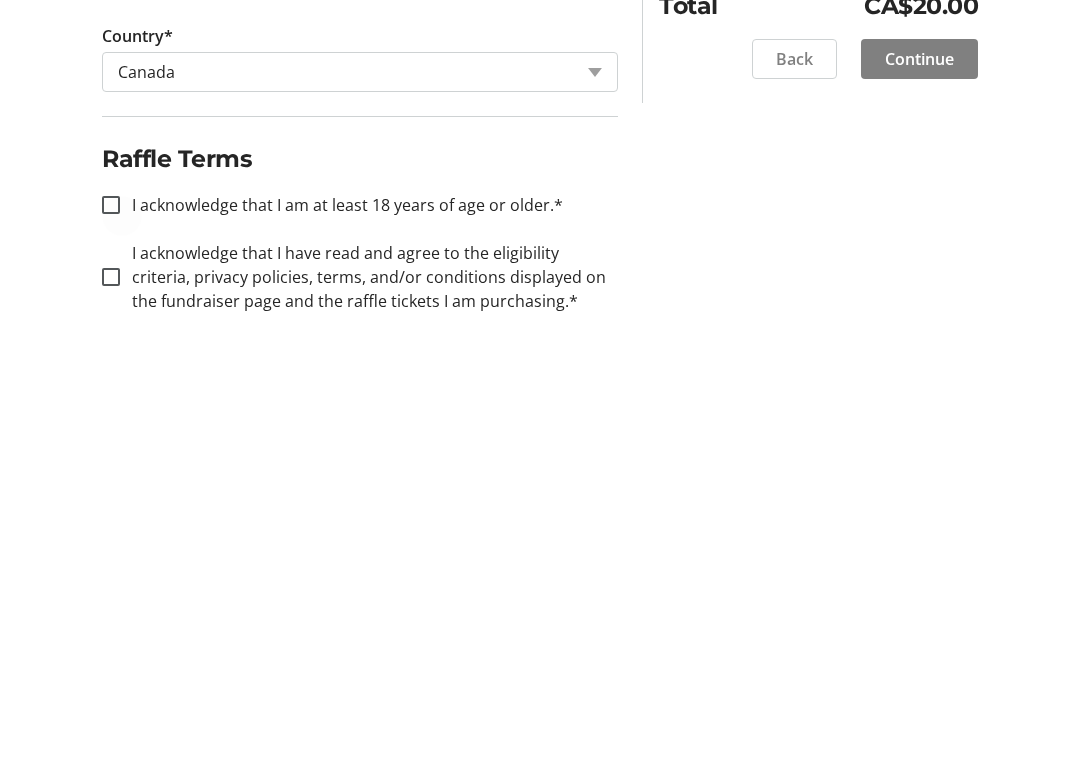 click at bounding box center [111, 613] 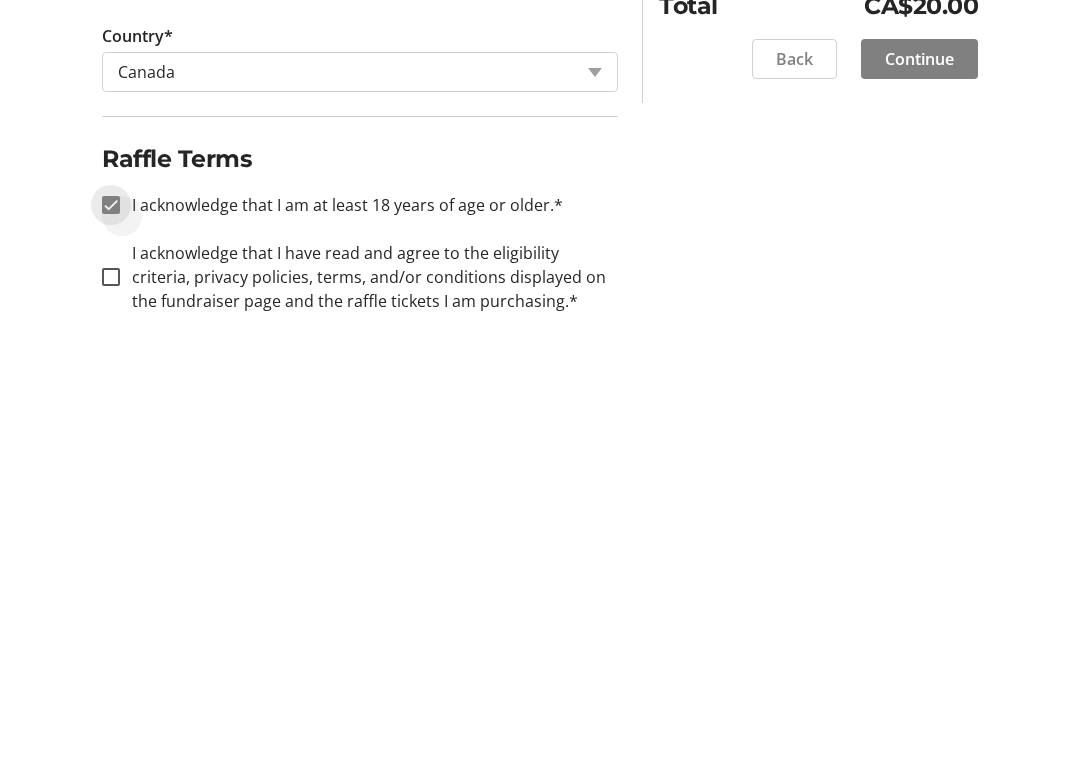 checkbox on "true" 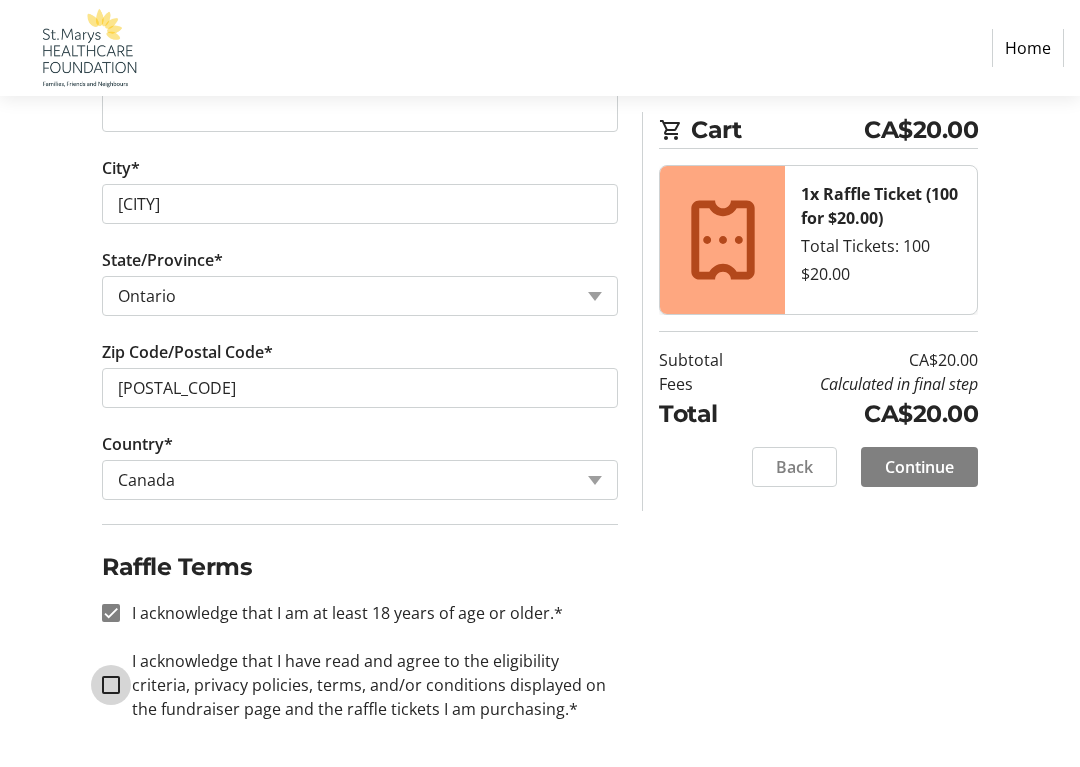 click on "I acknowledge that I have read and agree to the eligibility criteria, privacy policies, terms,
and/or conditions displayed on the fundraiser page and the raffle tickets I am purchasing.*" at bounding box center (111, 685) 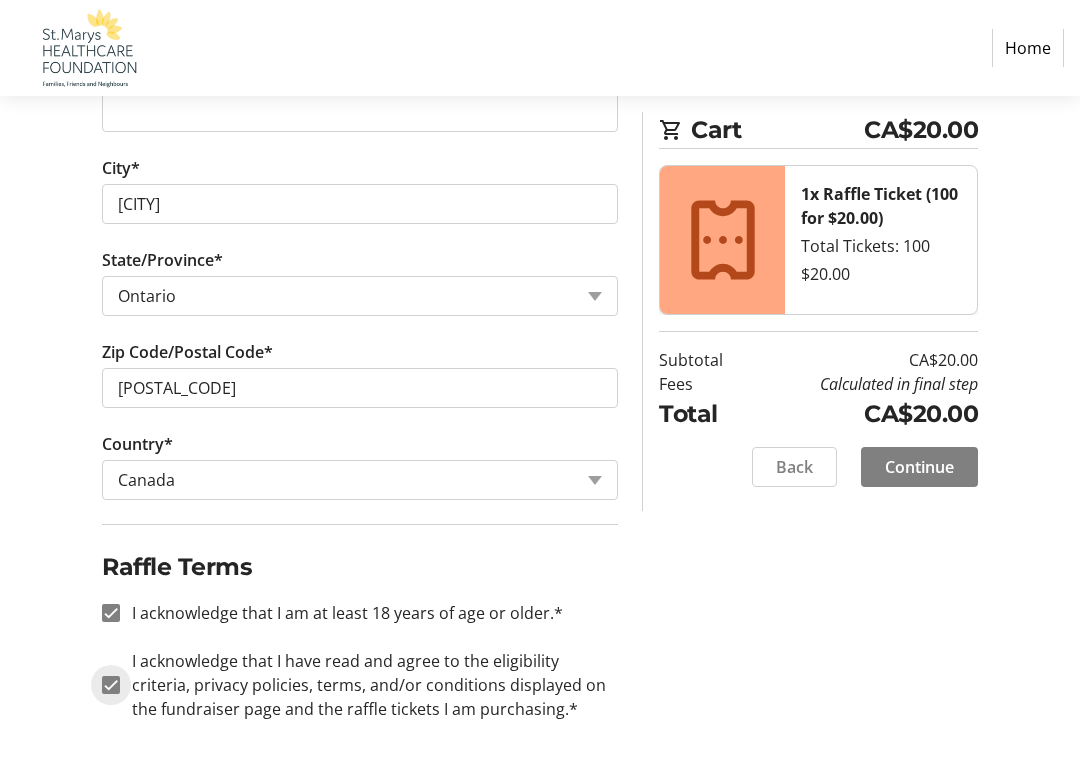 checkbox on "true" 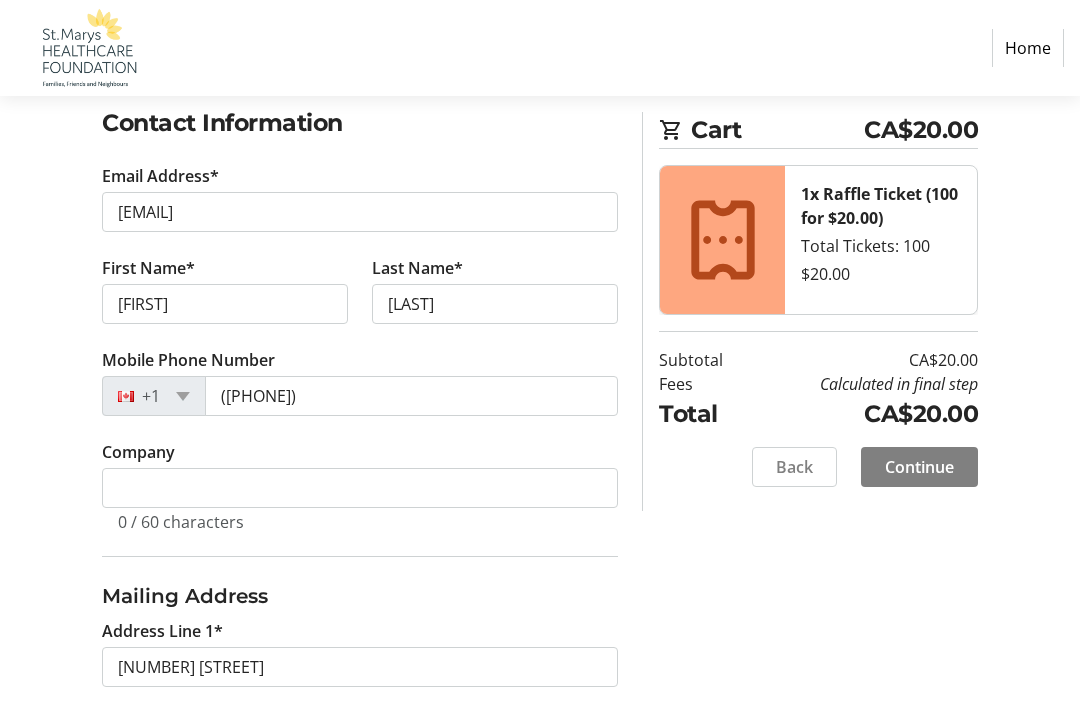 scroll, scrollTop: 335, scrollLeft: 0, axis: vertical 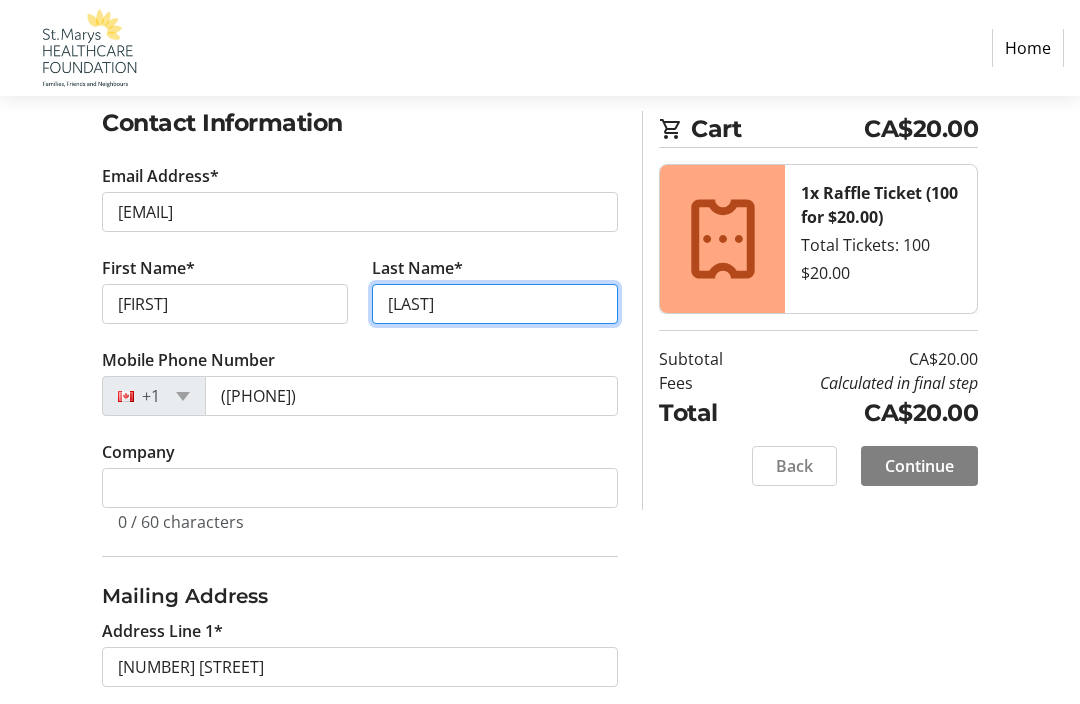 click on "[LAST]" at bounding box center [495, 305] 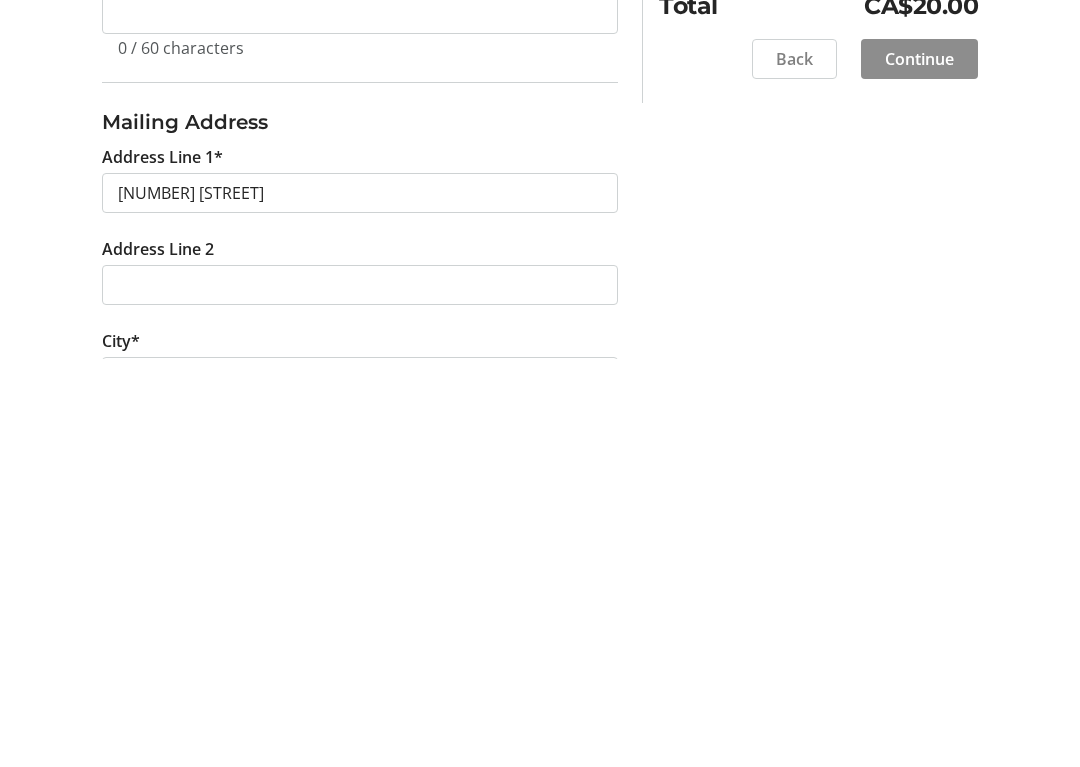 click on "Continue" 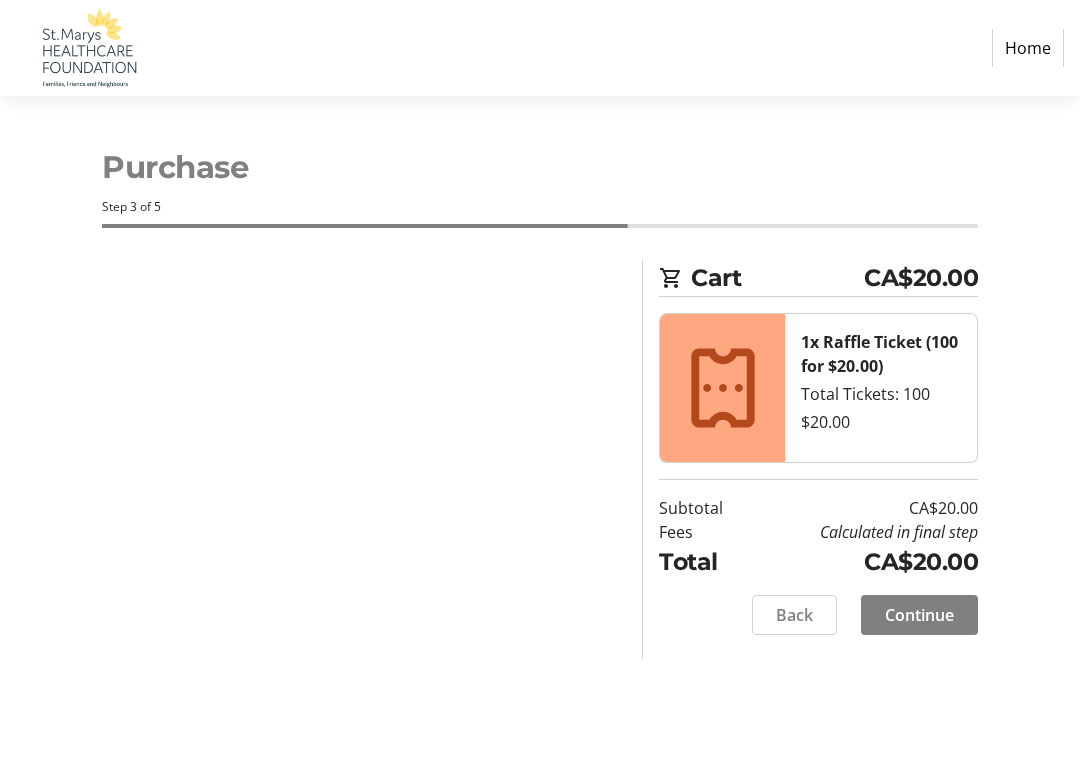 scroll, scrollTop: 0, scrollLeft: 0, axis: both 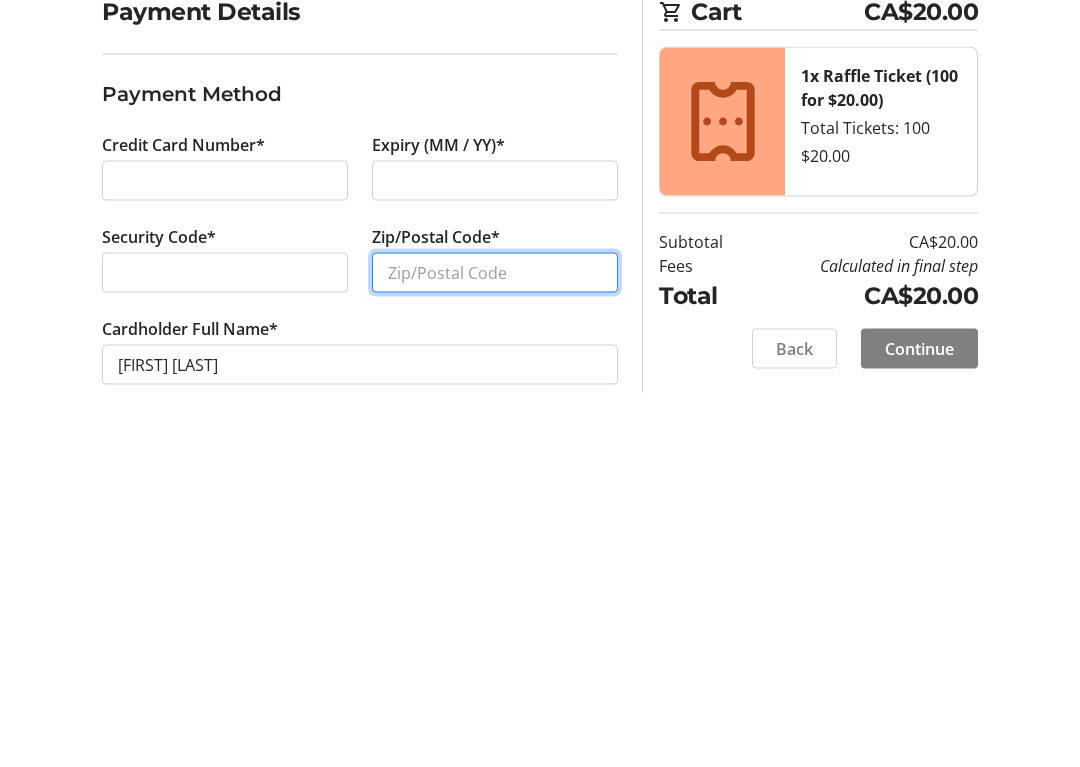 click on "Zip/Postal Code*" at bounding box center [495, 539] 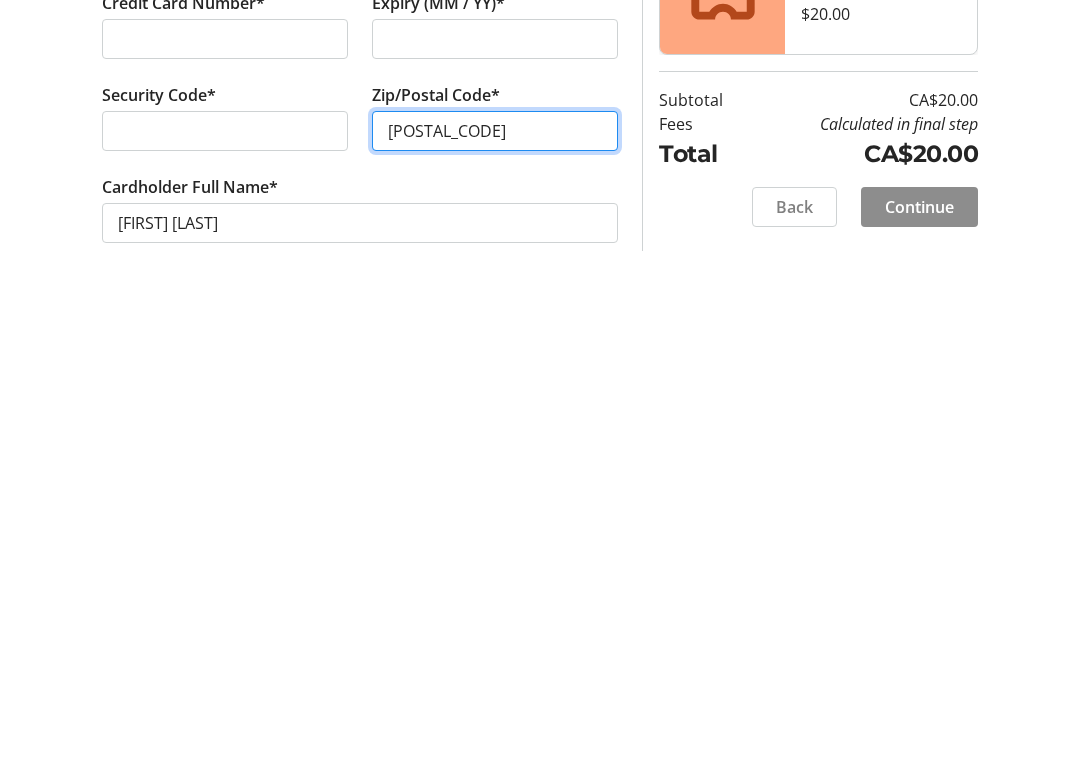 type on "[POSTAL_CODE]" 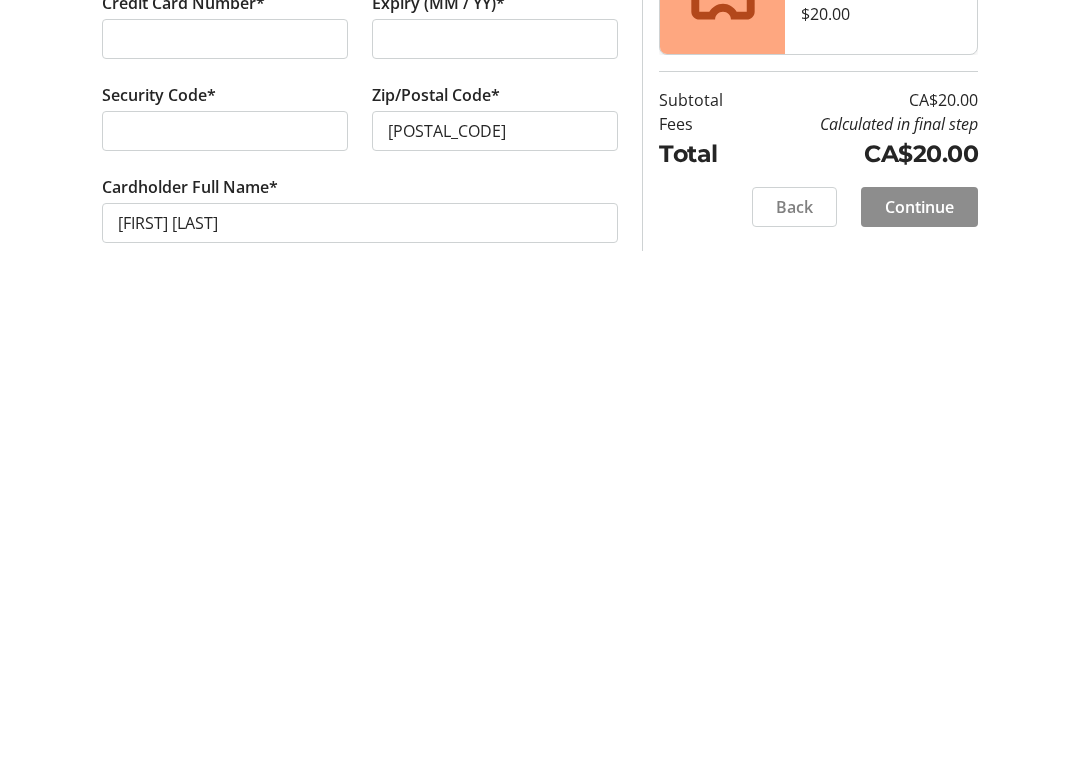 click on "Continue" 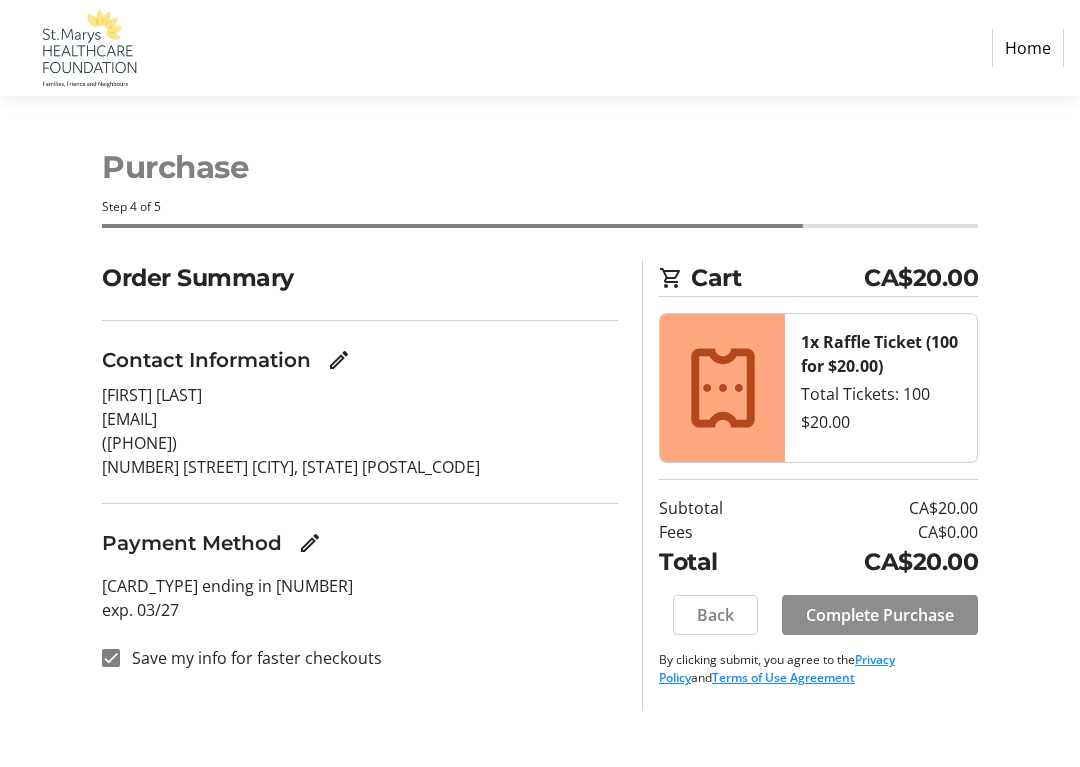 click on "Complete Purchase" 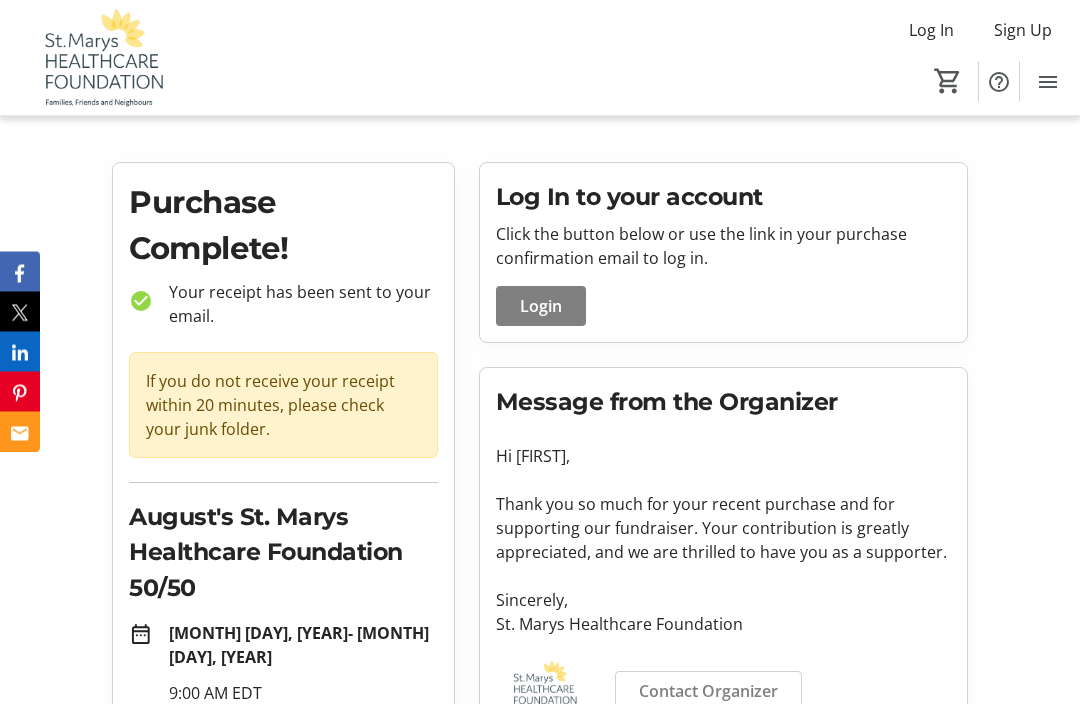 scroll, scrollTop: 0, scrollLeft: 0, axis: both 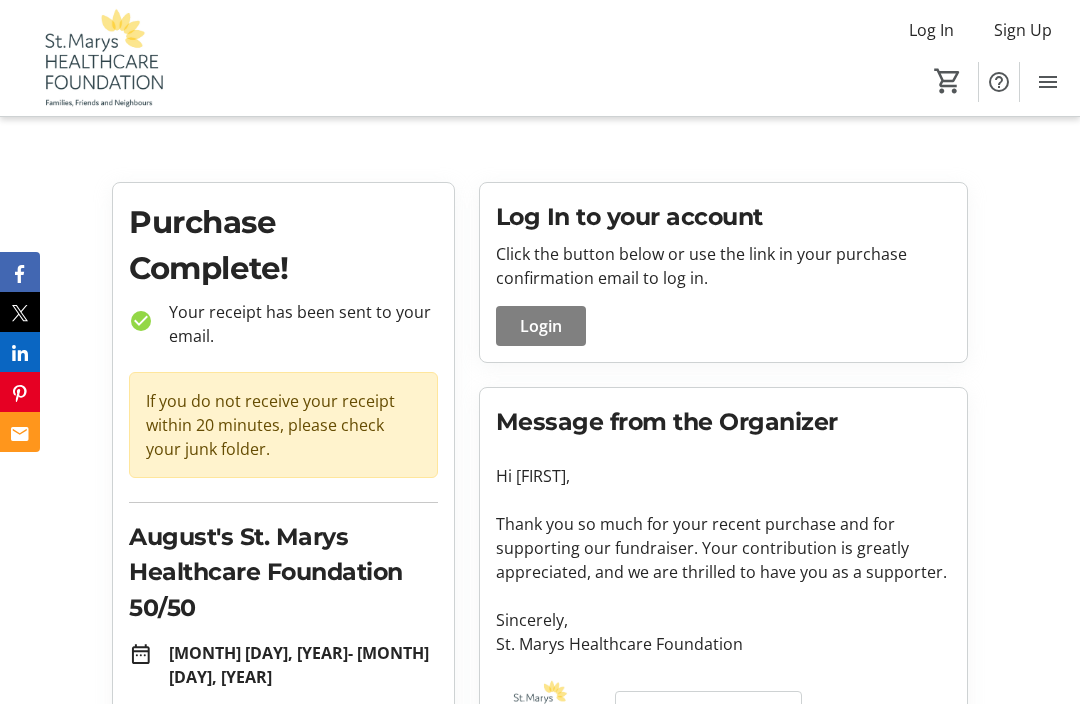 click on "Sign Up" 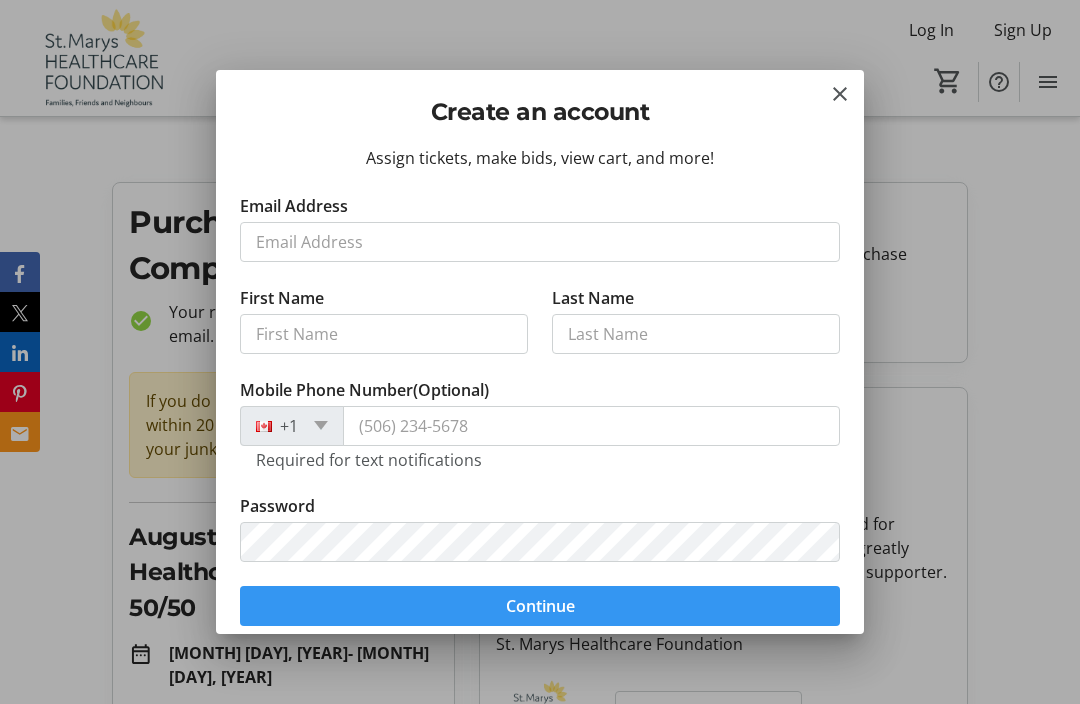 click on "Continue" at bounding box center [540, 606] 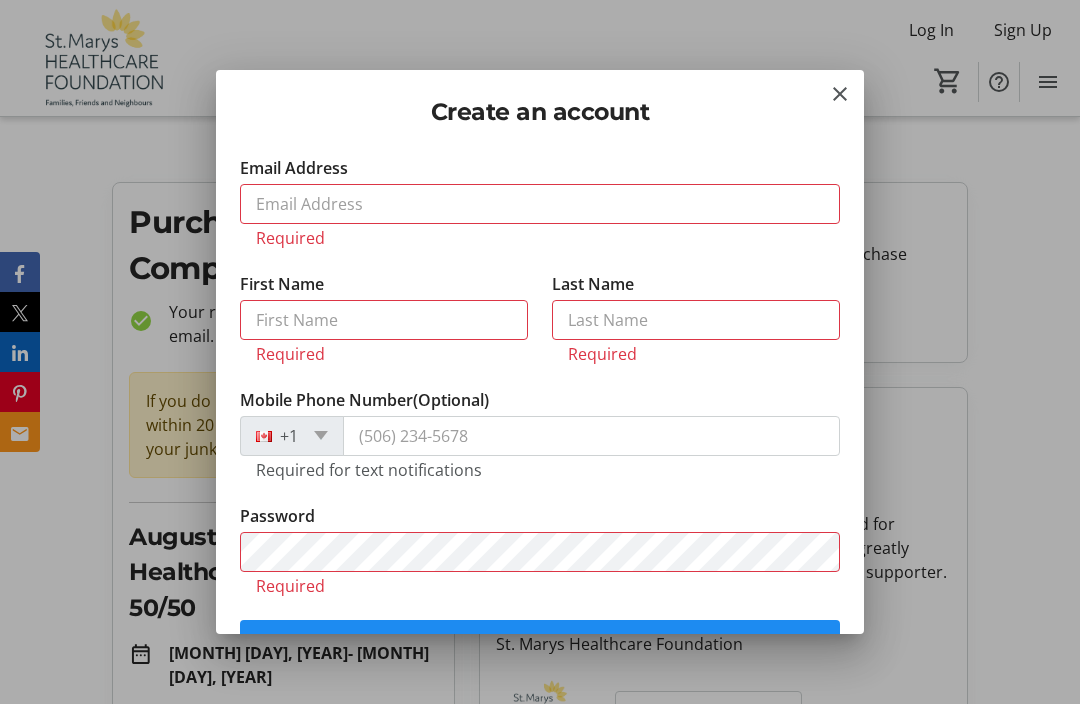 scroll, scrollTop: 48, scrollLeft: 0, axis: vertical 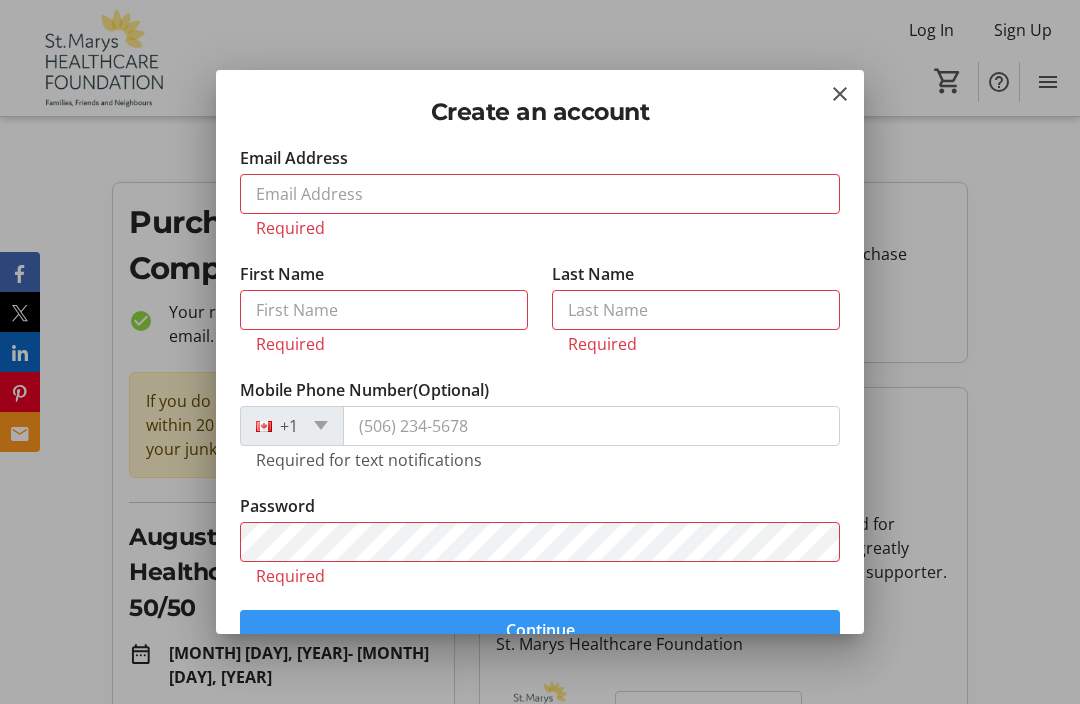 click on "Continue" at bounding box center (540, 630) 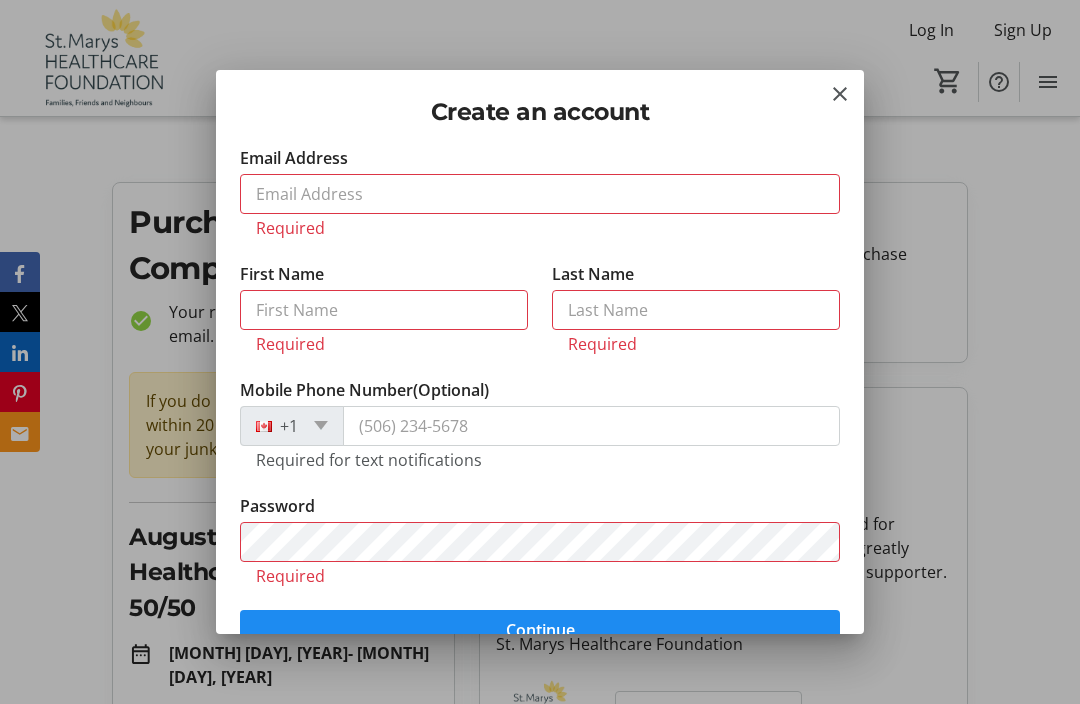 click at bounding box center [840, 94] 